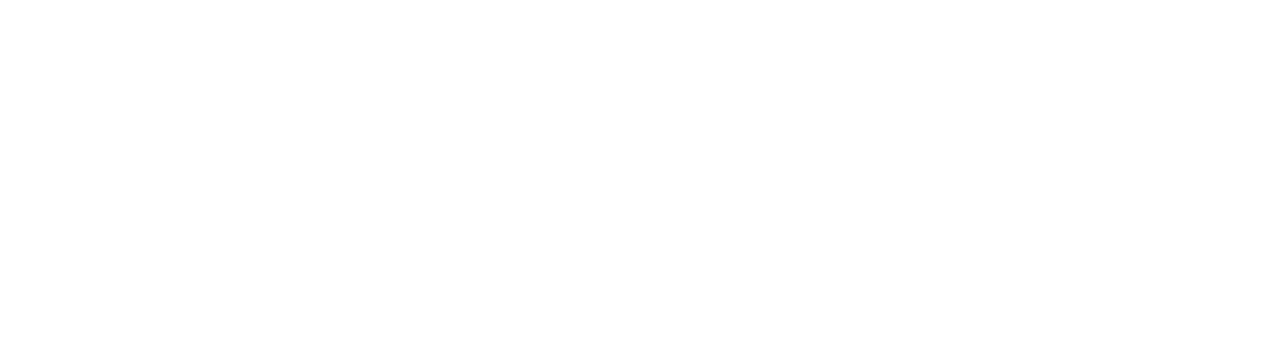 scroll, scrollTop: 0, scrollLeft: 0, axis: both 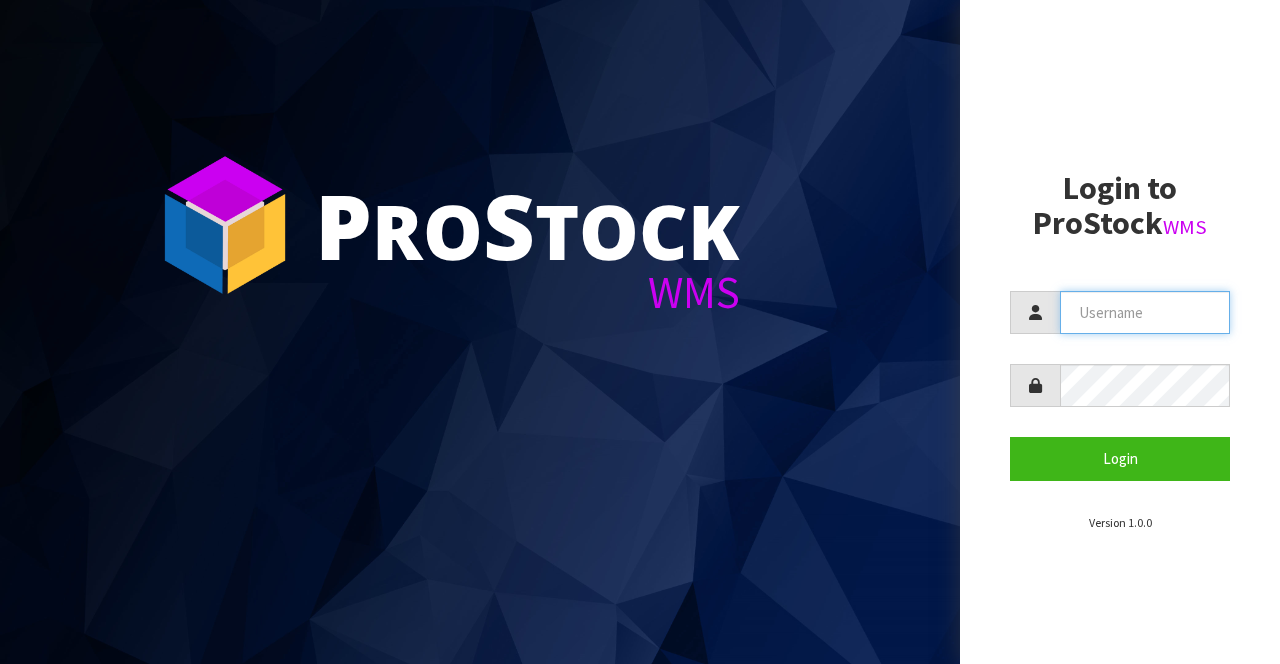 click at bounding box center (1145, 312) 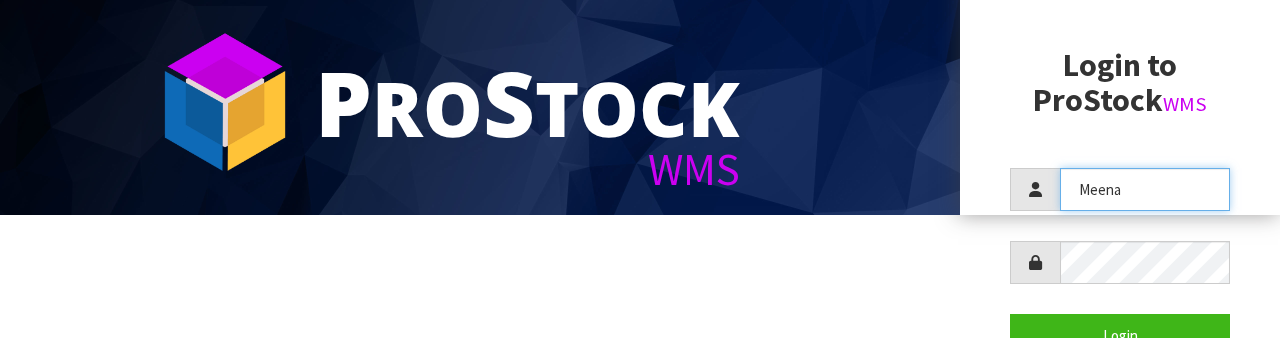 scroll, scrollTop: 155, scrollLeft: 0, axis: vertical 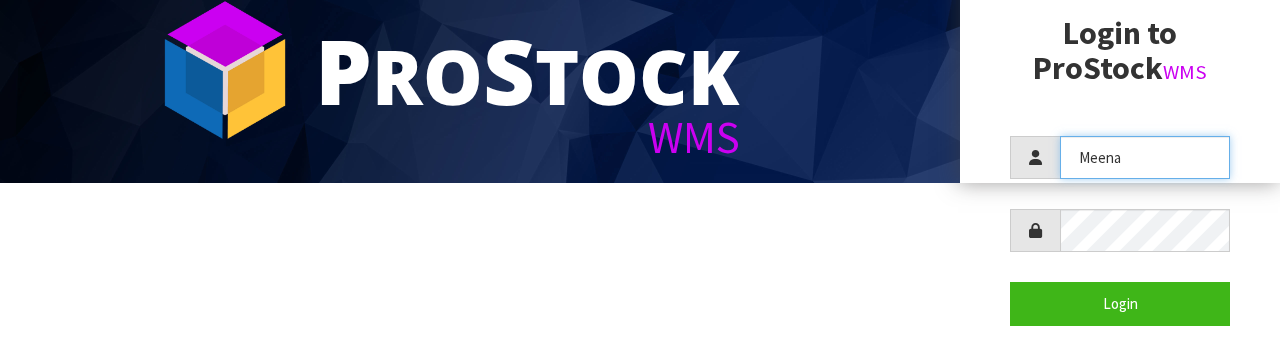 type on "Meena" 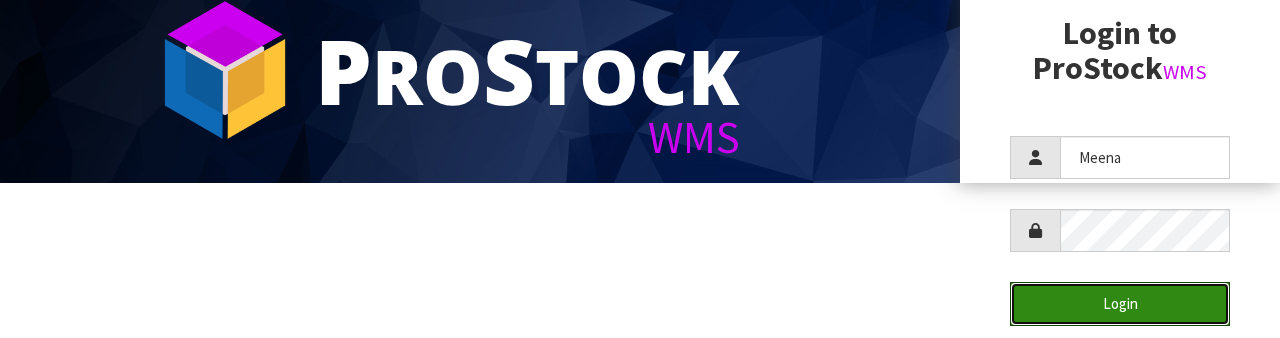 click on "Login" at bounding box center (1120, 303) 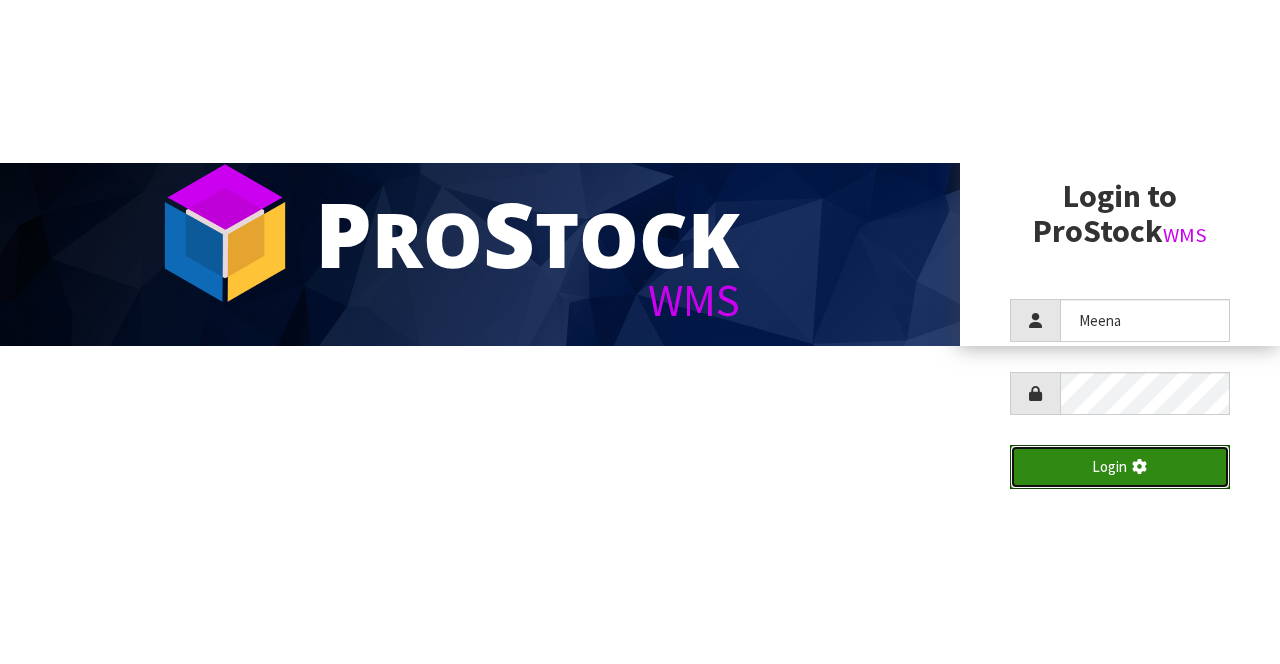 scroll, scrollTop: 0, scrollLeft: 0, axis: both 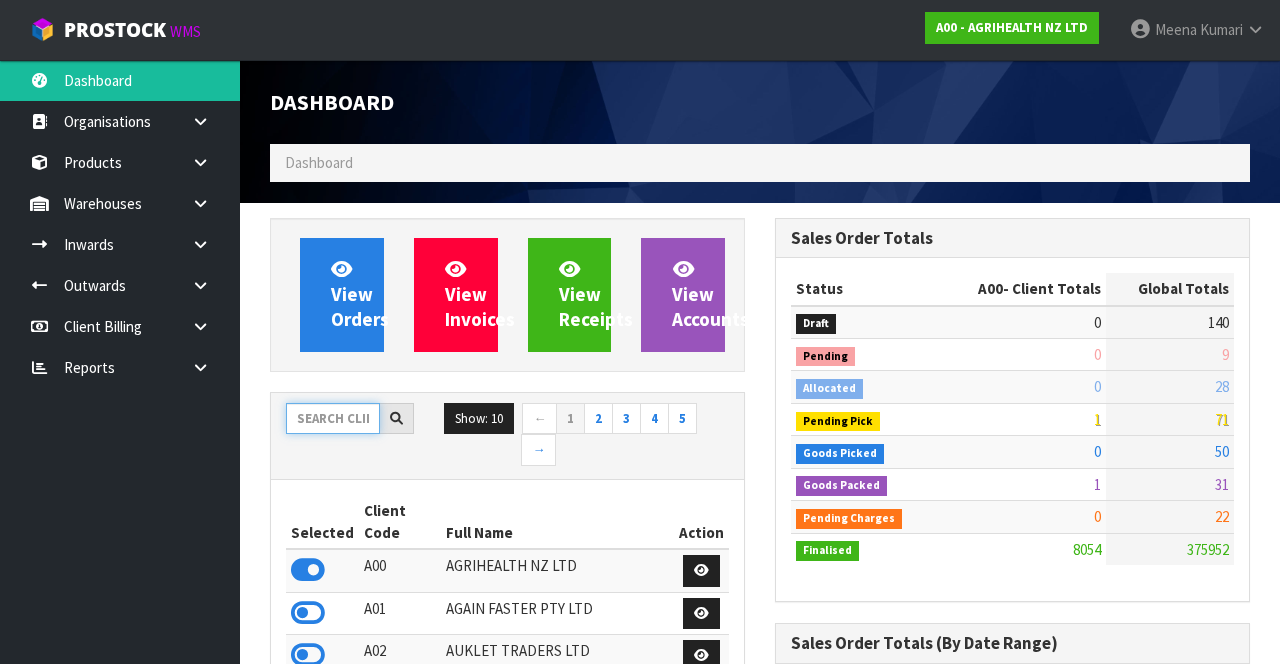 click at bounding box center (333, 418) 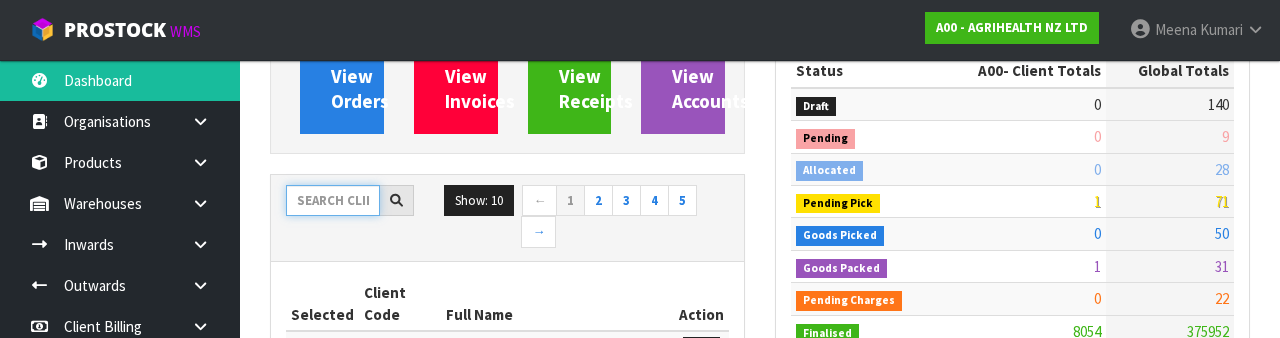 scroll, scrollTop: 235, scrollLeft: 0, axis: vertical 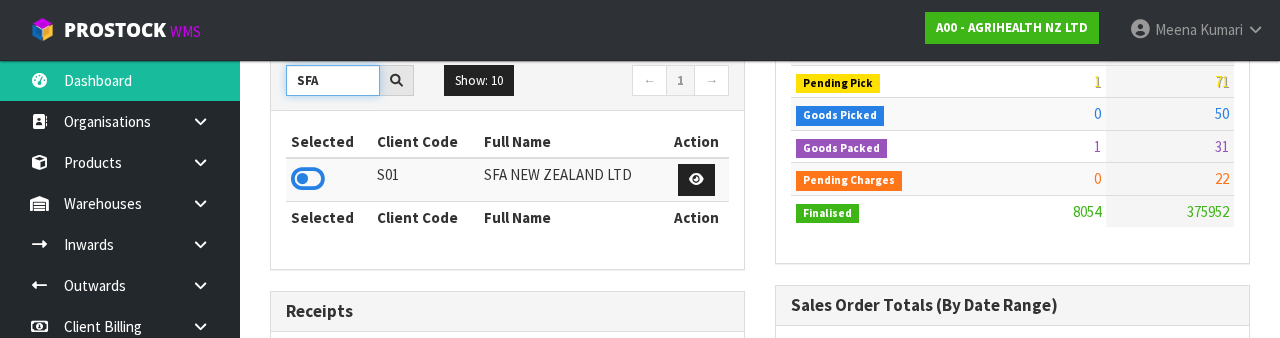 type on "SFA" 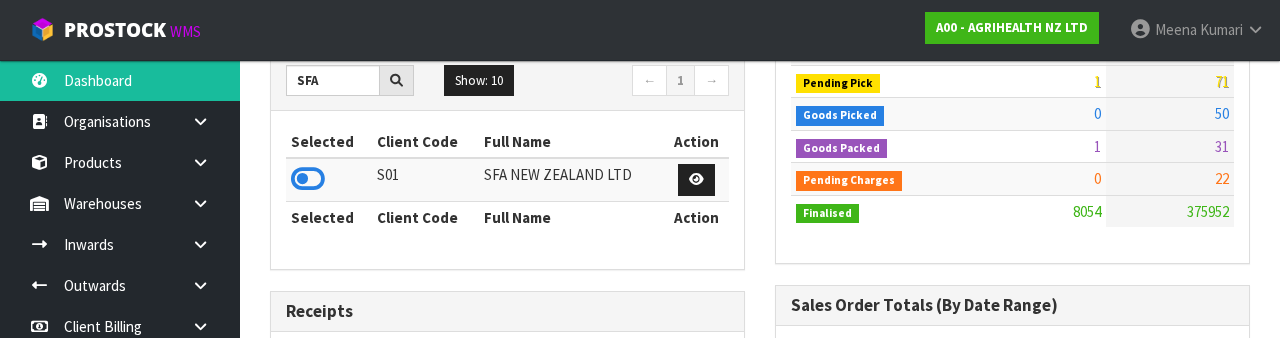 click at bounding box center (308, 179) 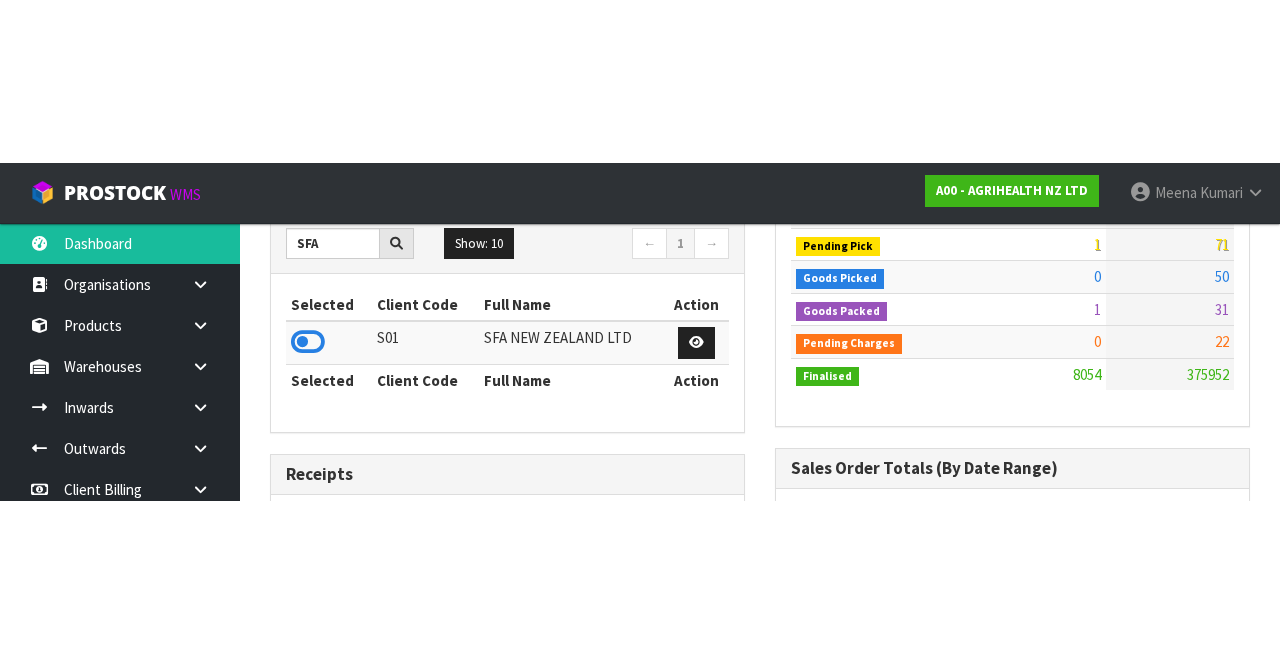 scroll, scrollTop: 338, scrollLeft: 0, axis: vertical 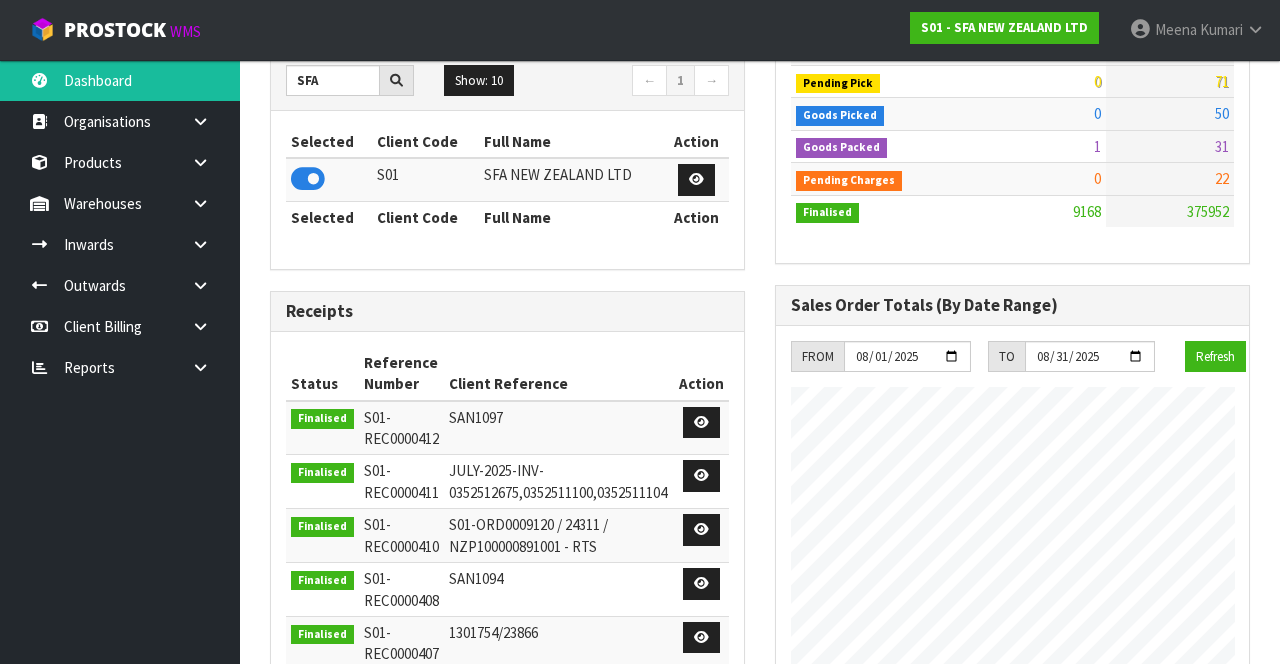 click at bounding box center [208, 203] 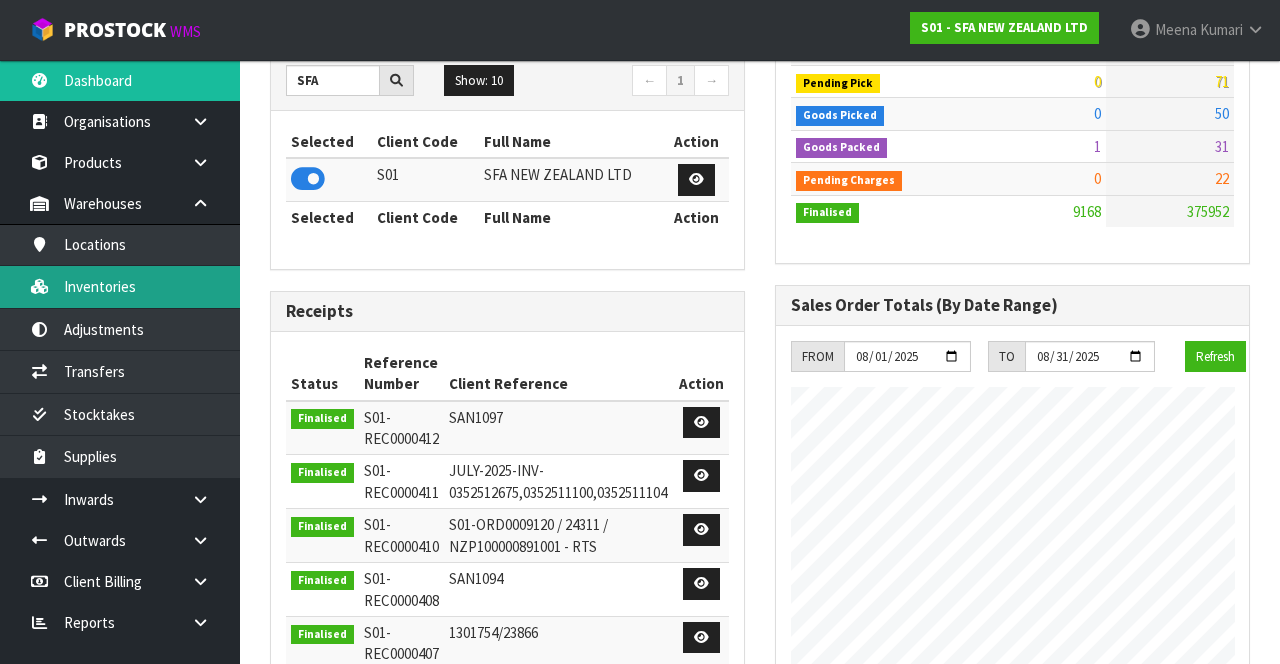 click on "Inventories" at bounding box center [120, 286] 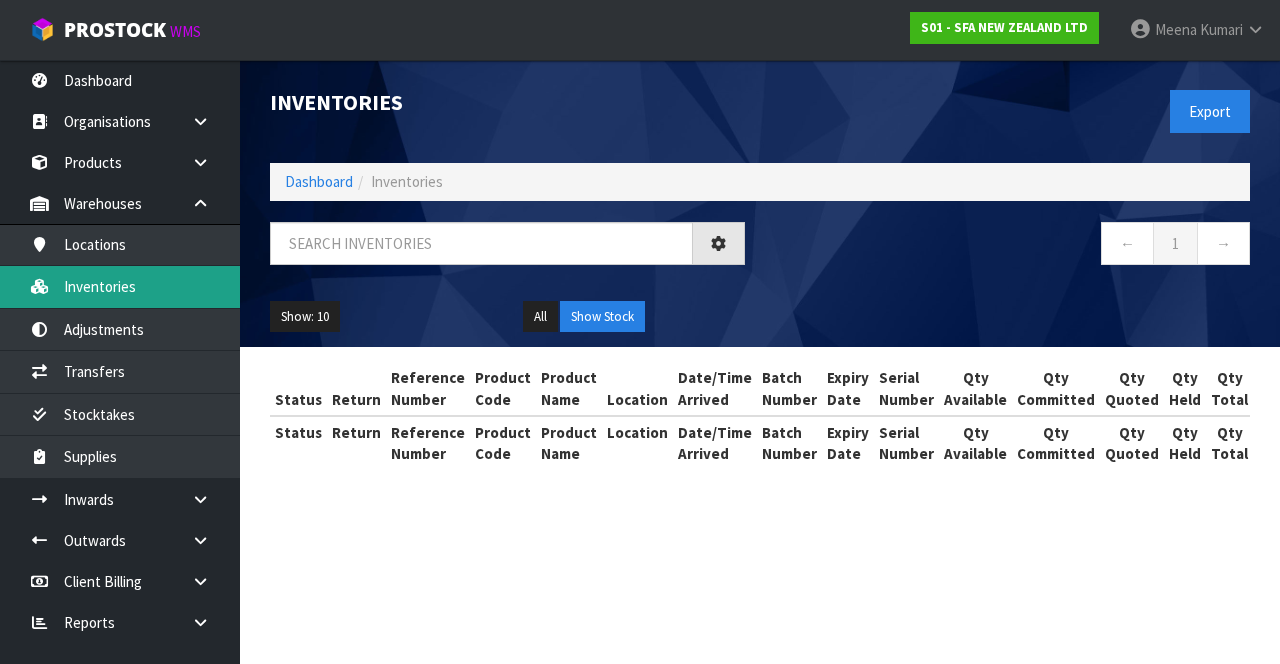 scroll, scrollTop: 0, scrollLeft: 0, axis: both 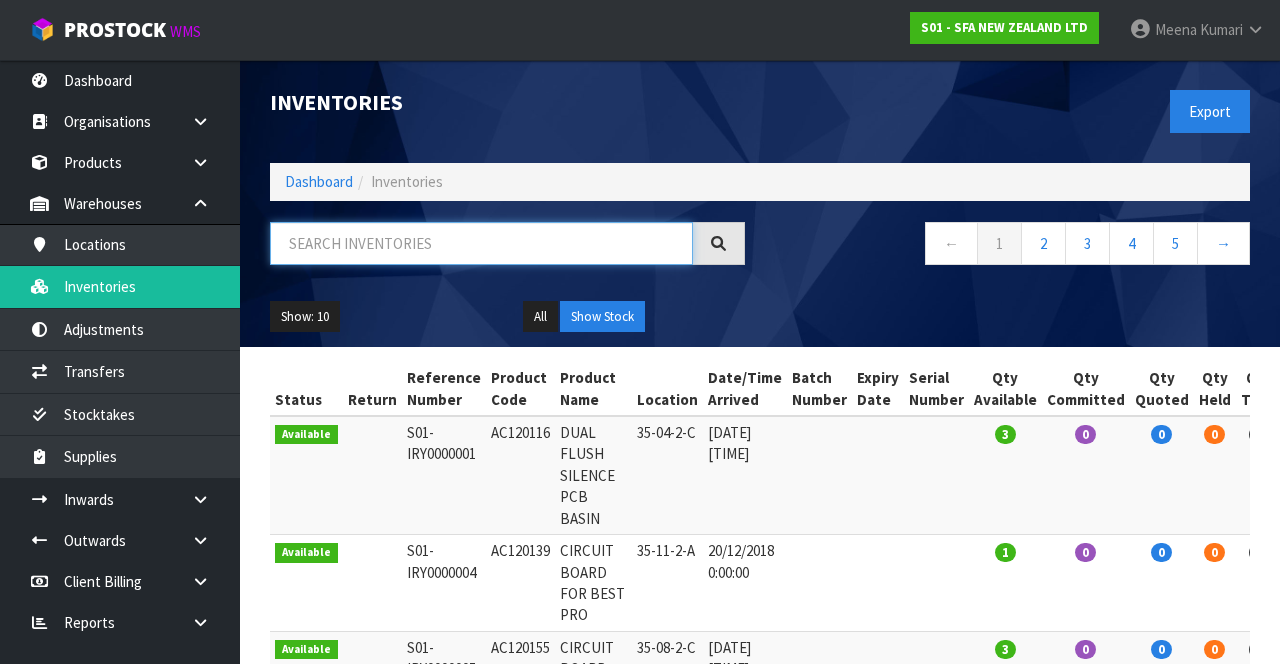 click at bounding box center [481, 243] 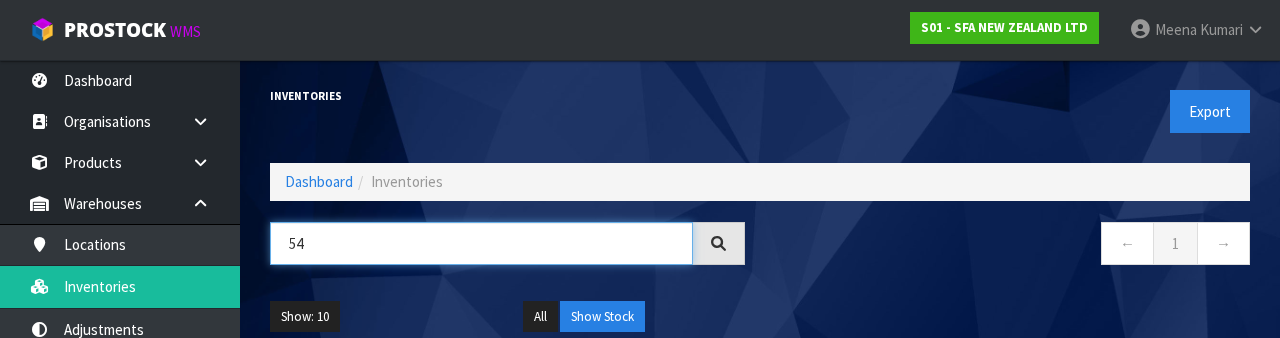 type on "5" 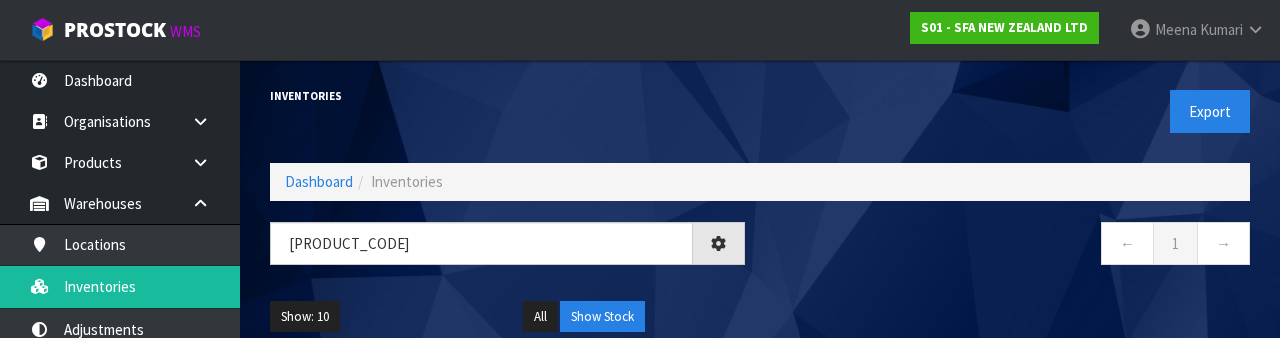 click on "Show: 10
5
10
25
50
All
Show Stock" at bounding box center (760, 317) 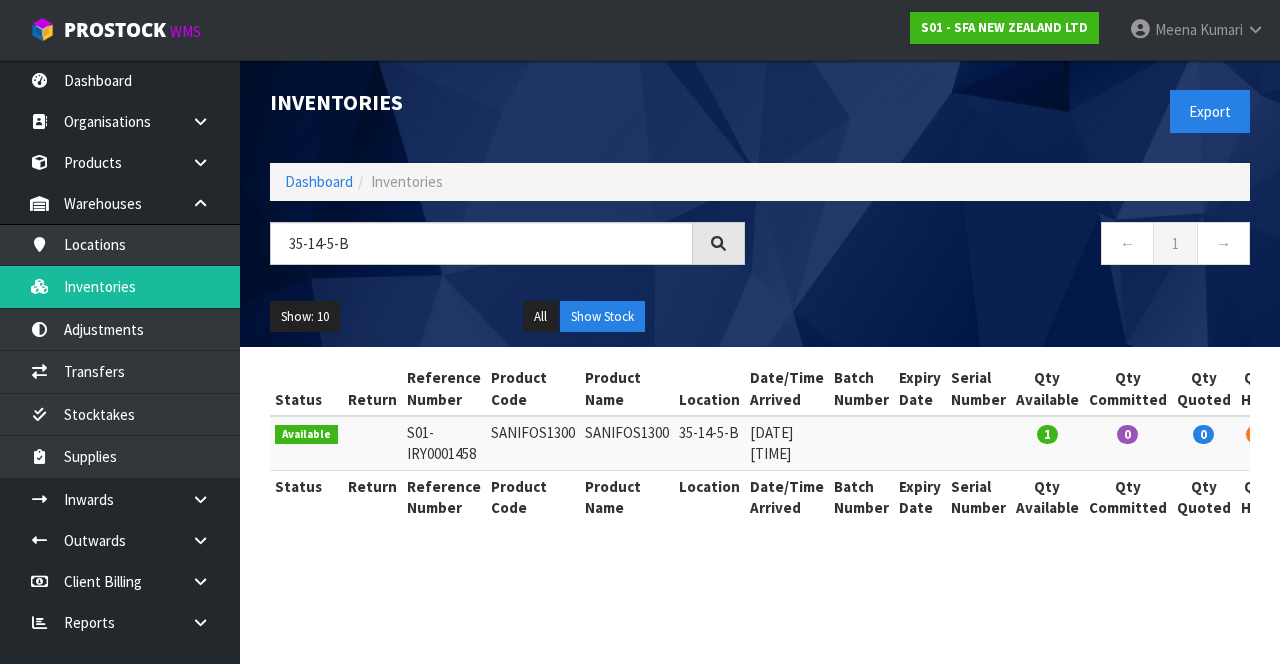 scroll, scrollTop: 0, scrollLeft: 12, axis: horizontal 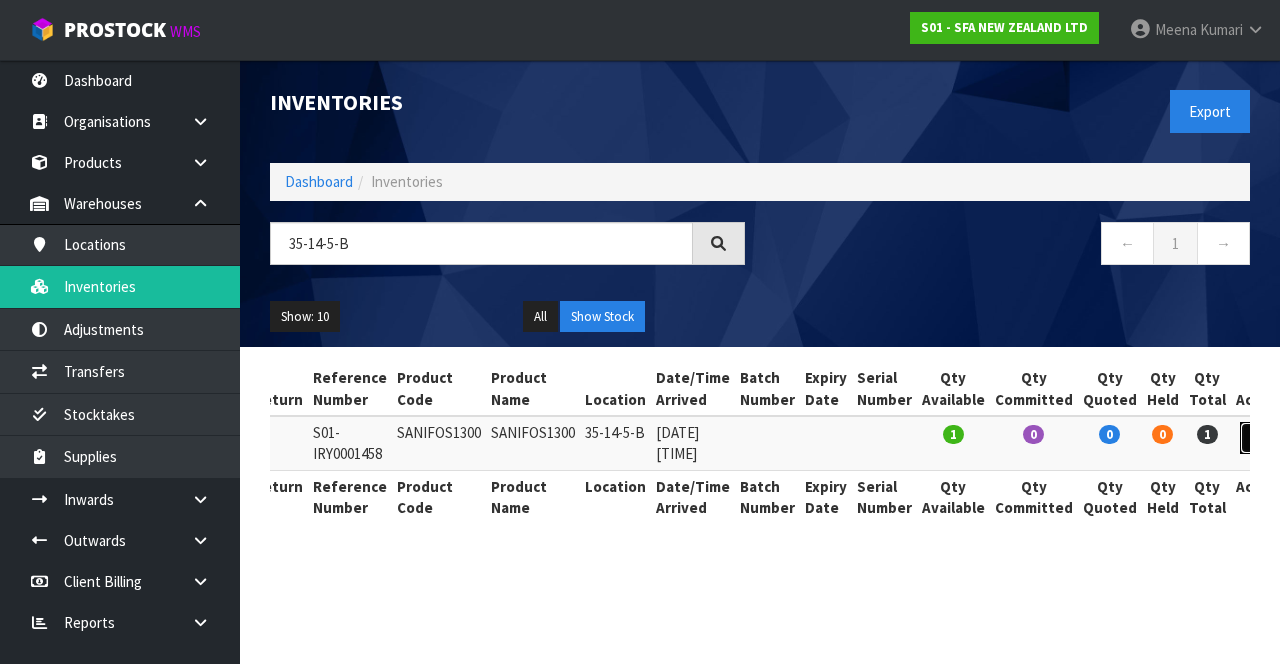 click at bounding box center (1258, 437) 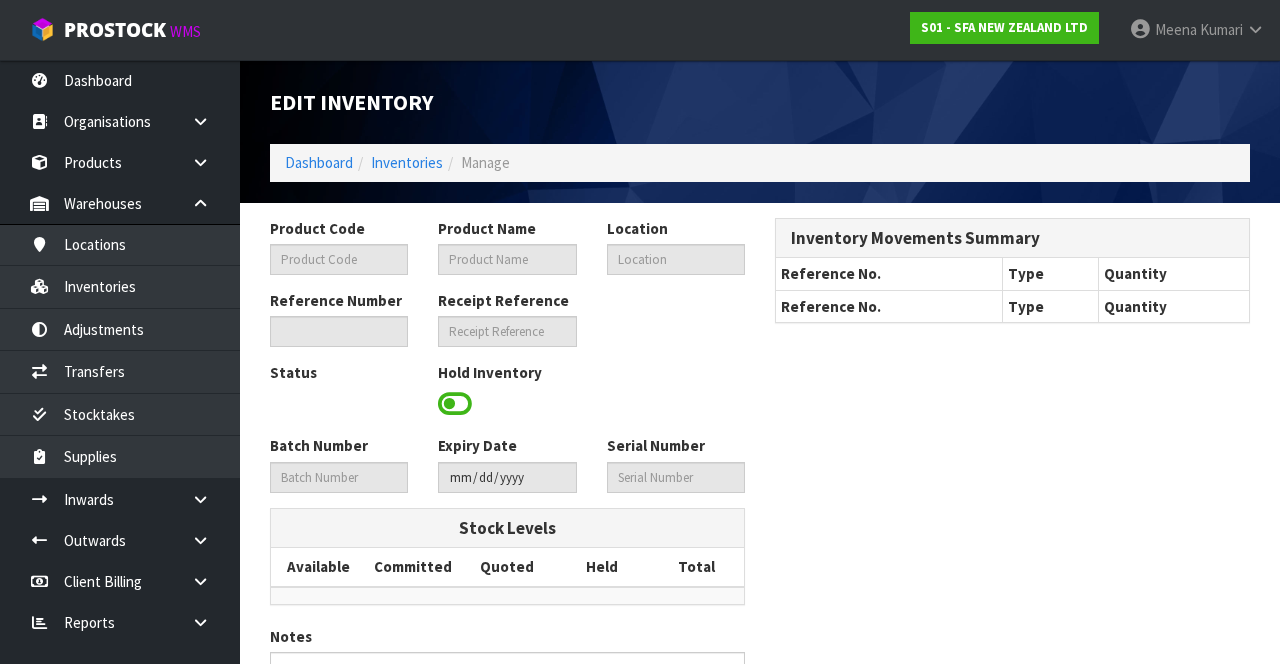 type on "SANIFOS1300" 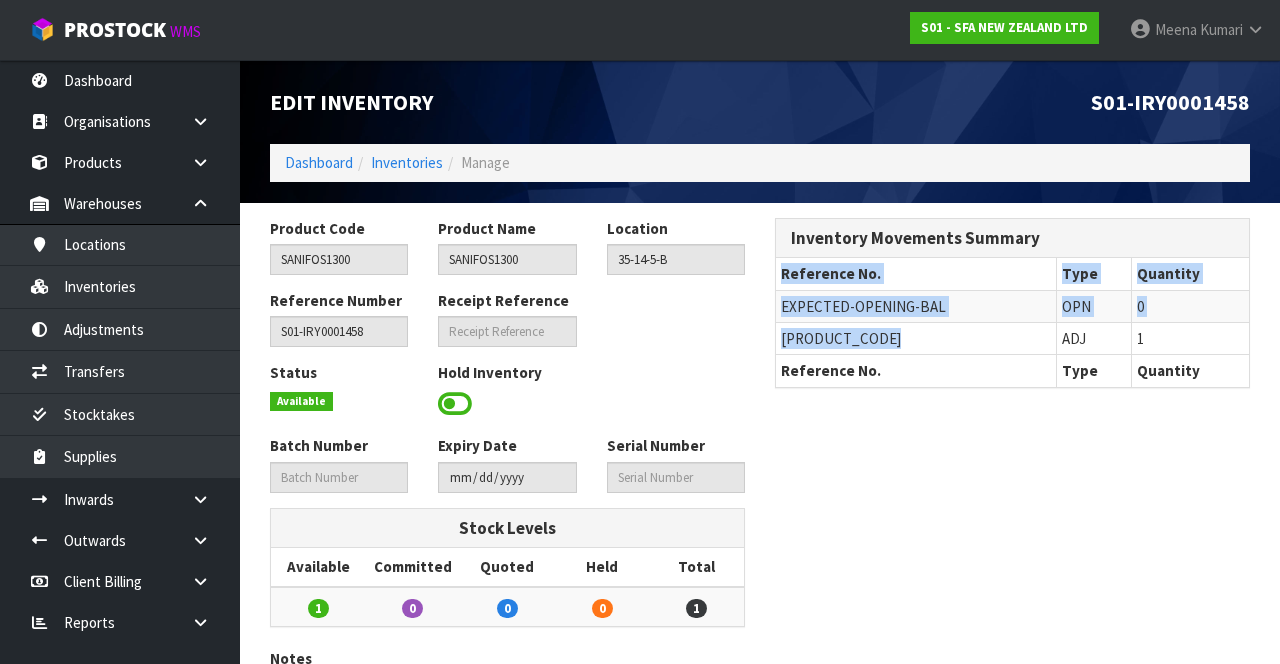 click on "[PRODUCT_CODE]" at bounding box center [841, 338] 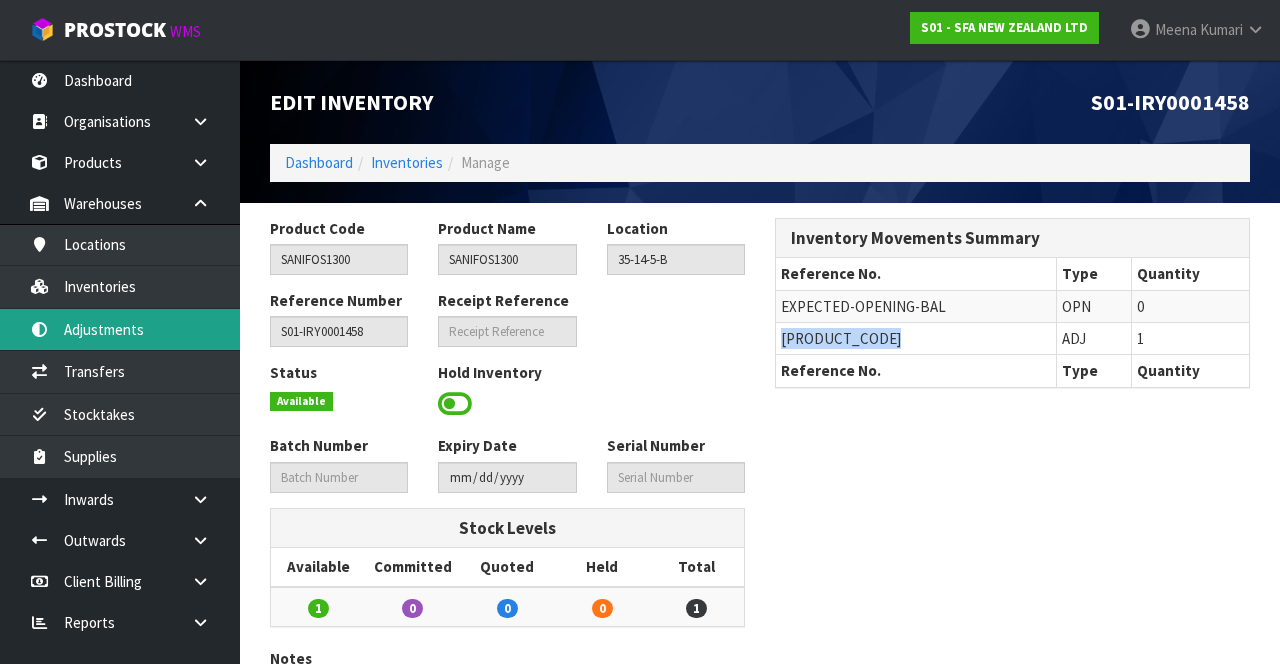 click on "Adjustments" at bounding box center (120, 329) 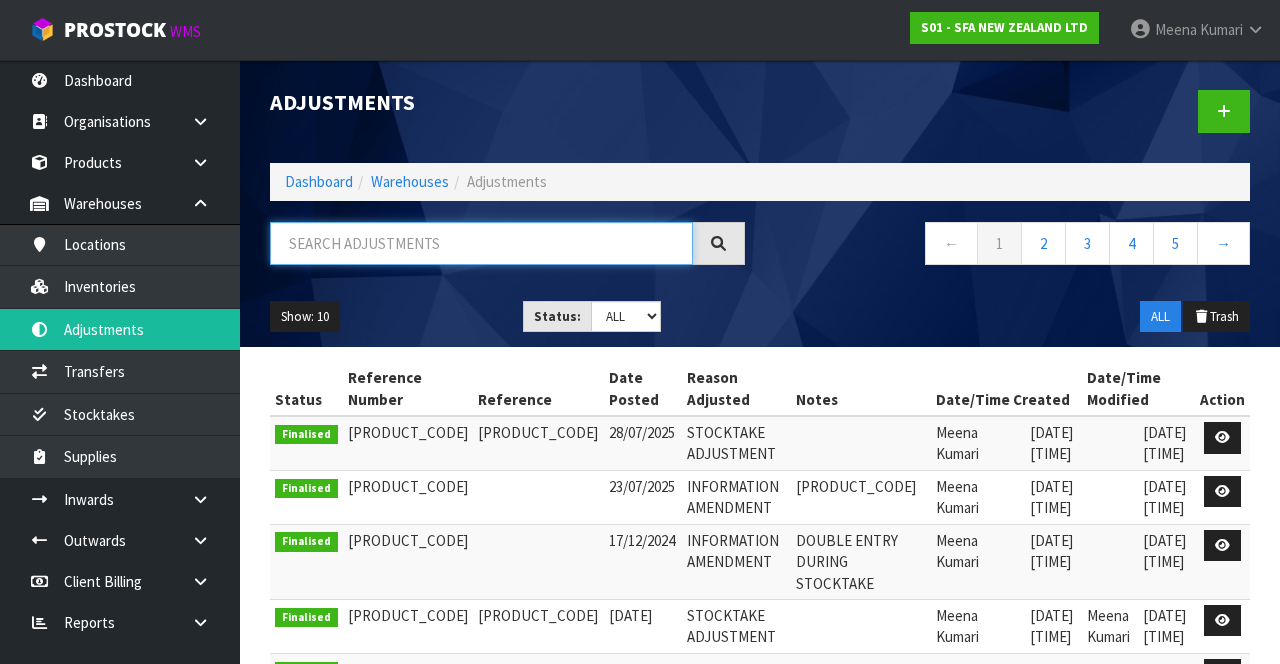 click at bounding box center (481, 243) 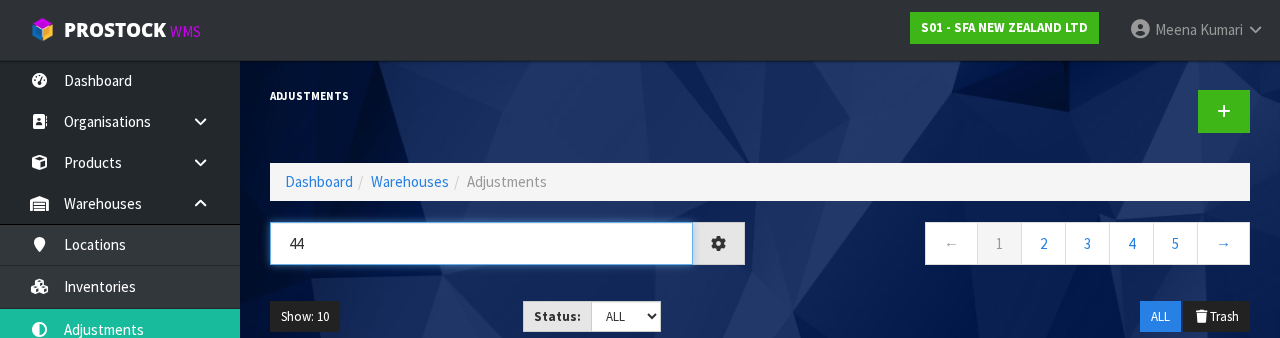 type on "44" 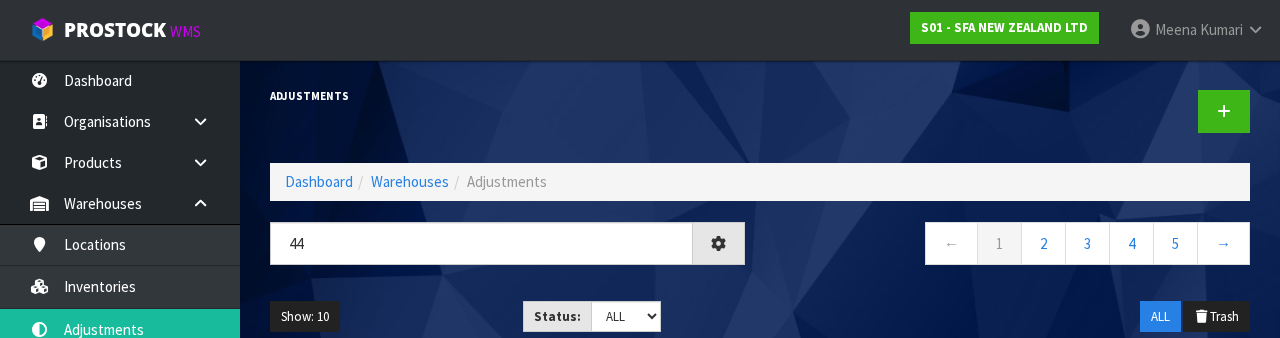 click on "←
1 2 3 4 5
→" at bounding box center (1012, 246) 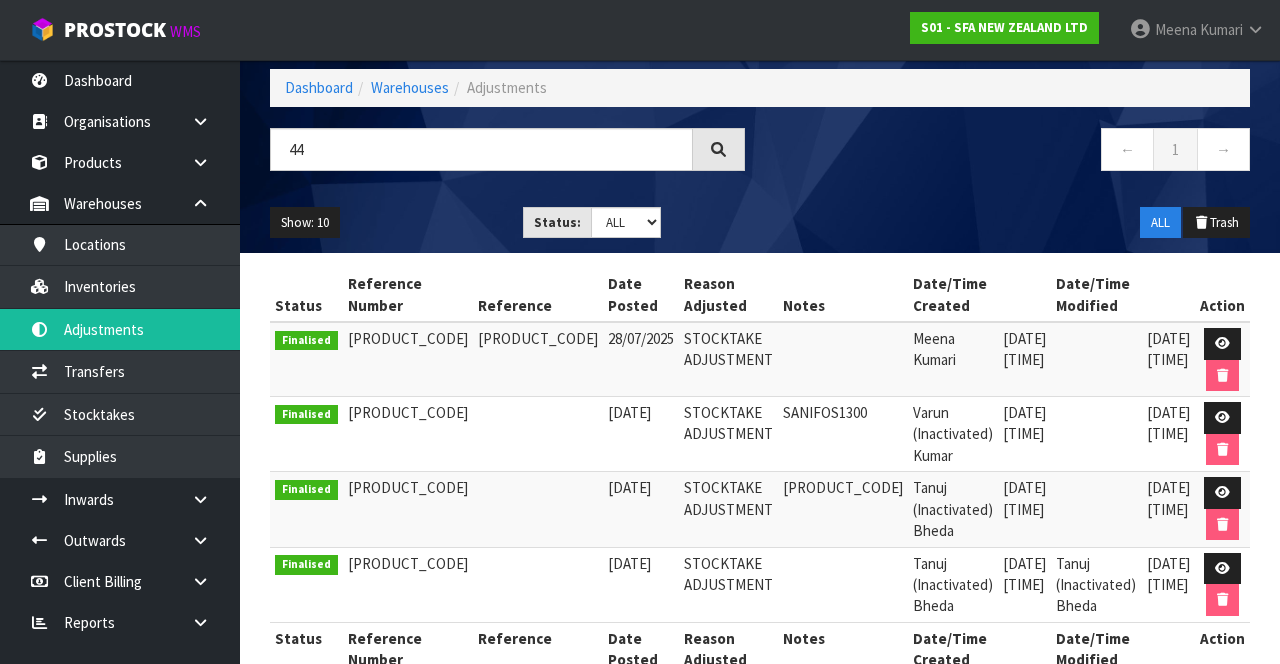 scroll, scrollTop: 98, scrollLeft: 0, axis: vertical 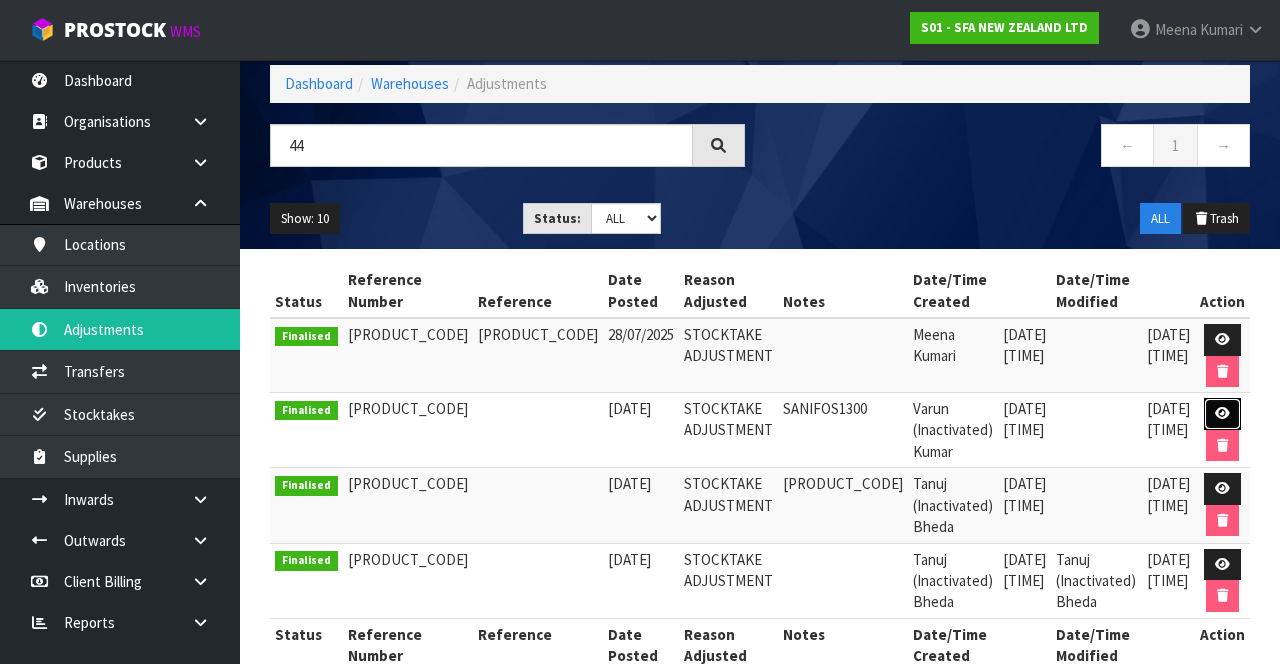 click at bounding box center (1222, 413) 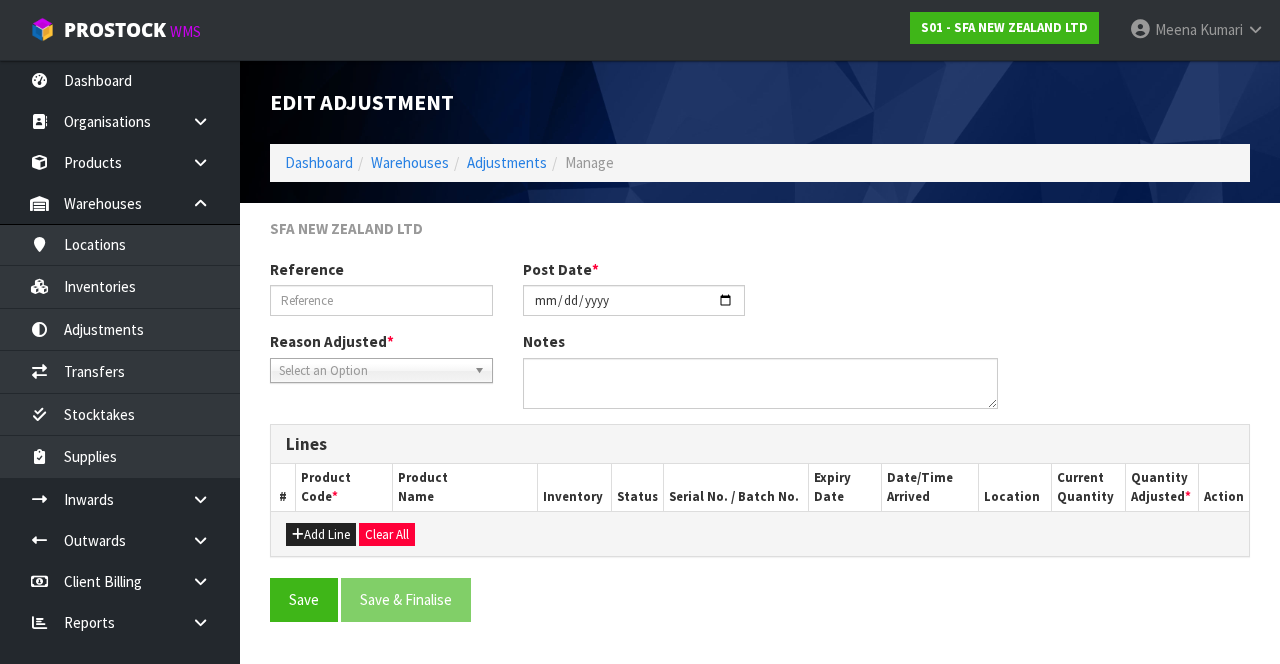 scroll, scrollTop: 0, scrollLeft: 0, axis: both 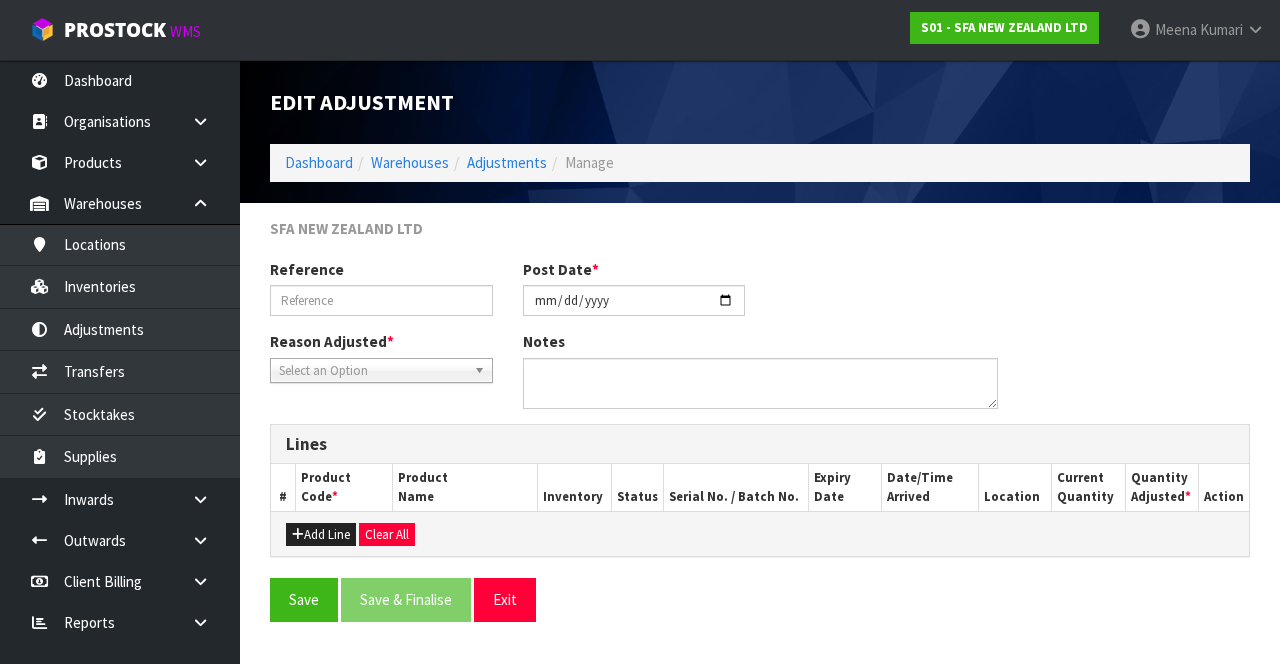 type on "[DATE]" 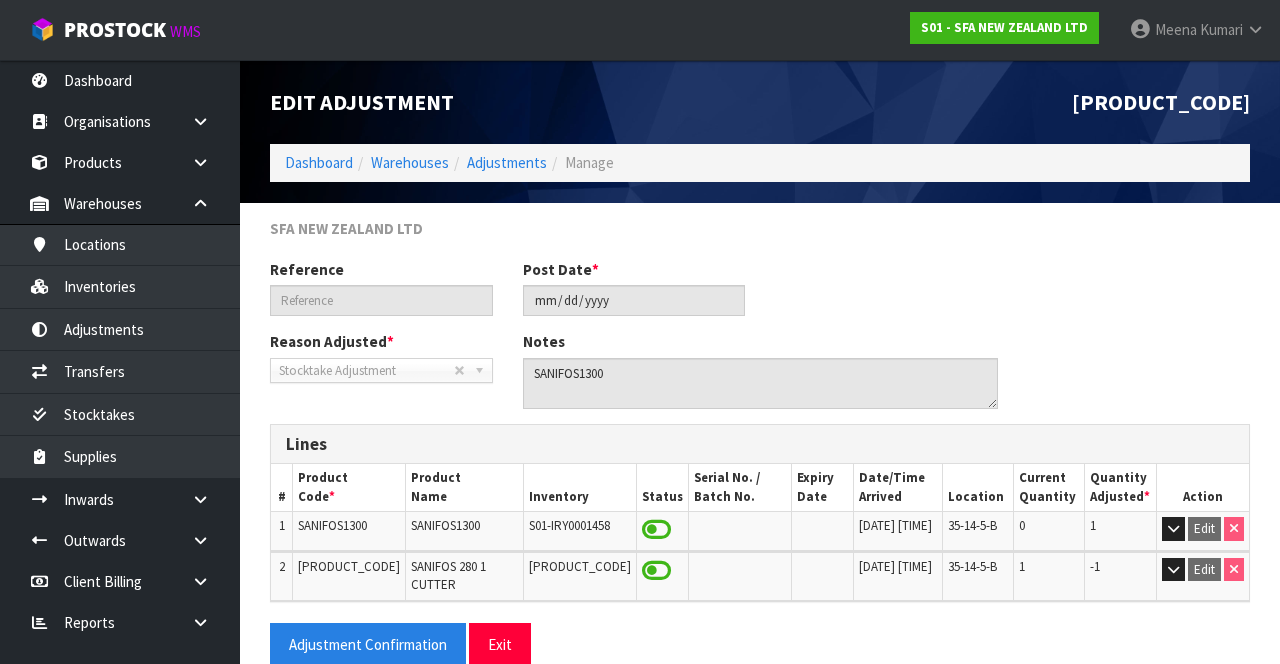 scroll, scrollTop: 38, scrollLeft: 0, axis: vertical 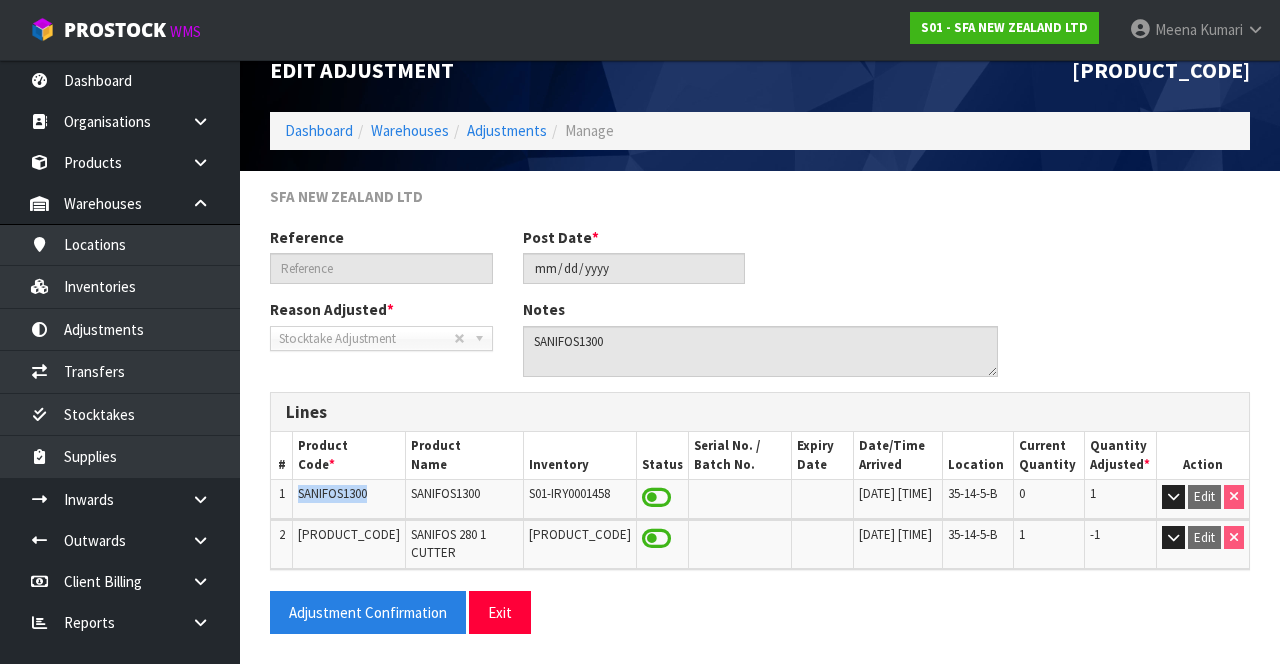 copy on "SANIFOS1300" 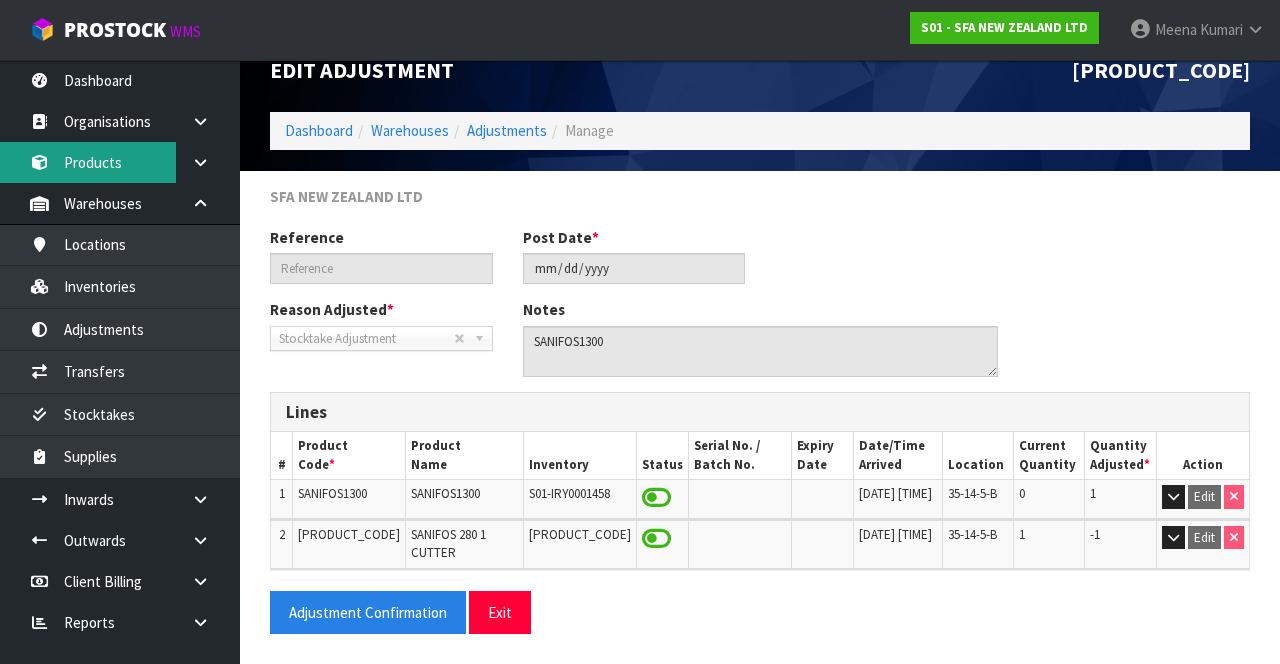 click on "Products" at bounding box center (120, 162) 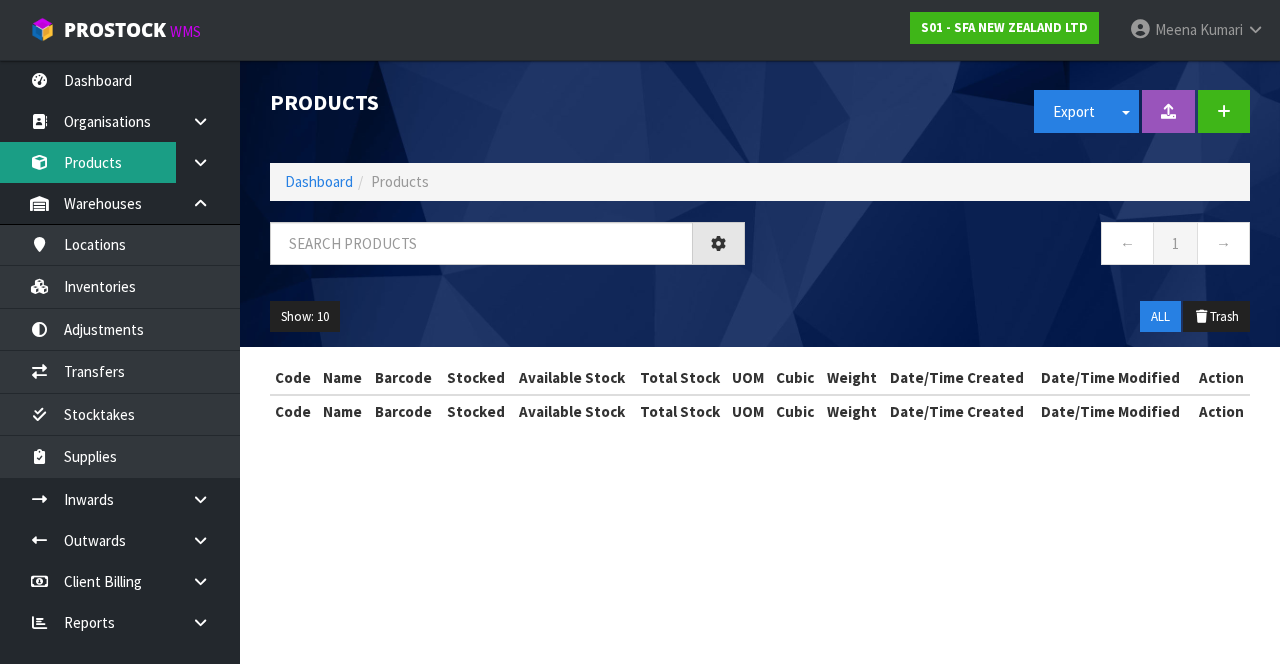 scroll, scrollTop: 0, scrollLeft: 0, axis: both 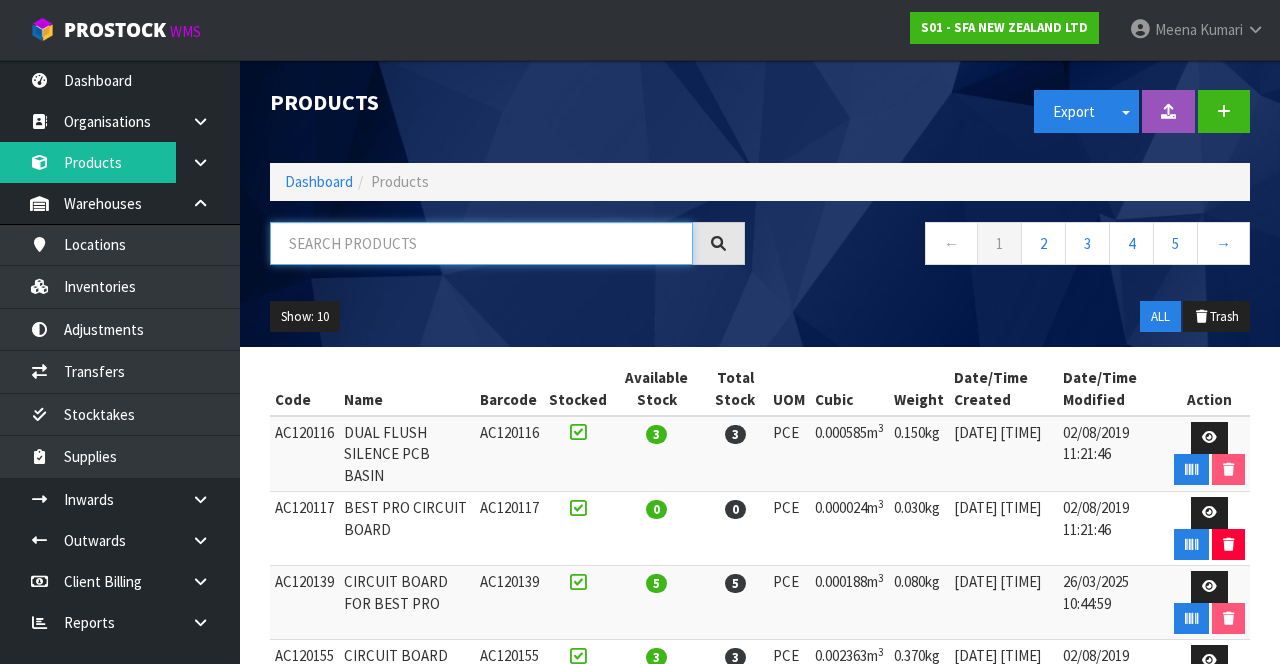 paste on "SANIFOS1300" 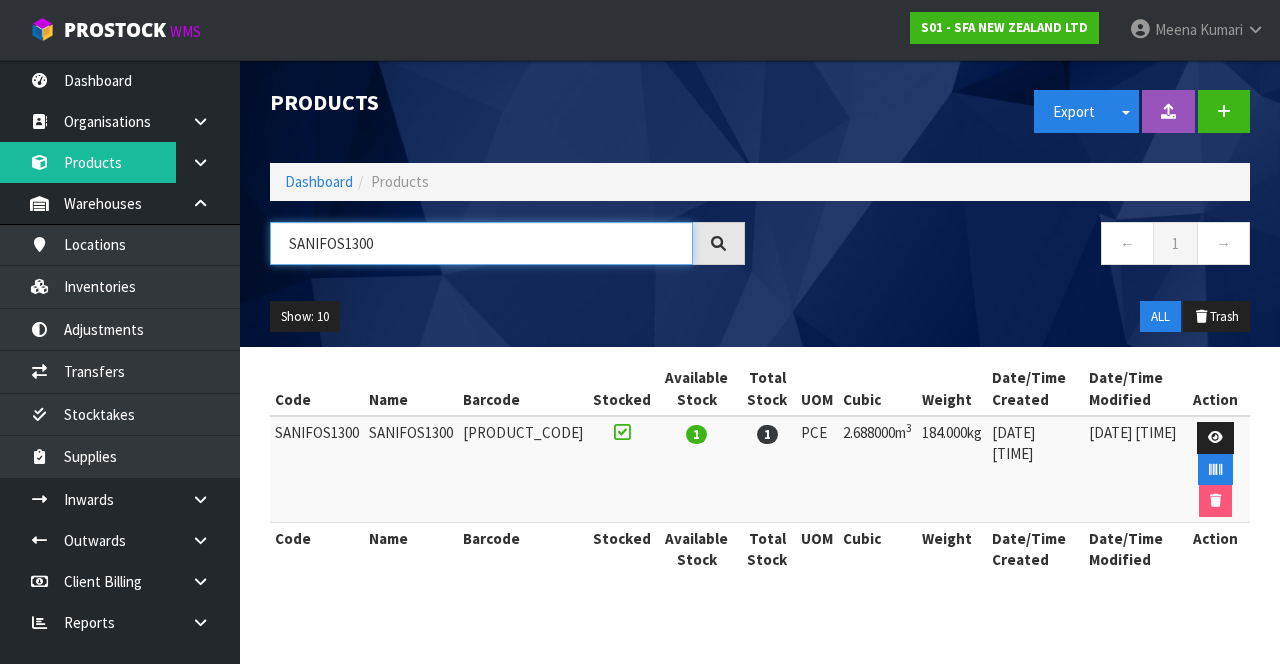 type on "SANIFOS1300" 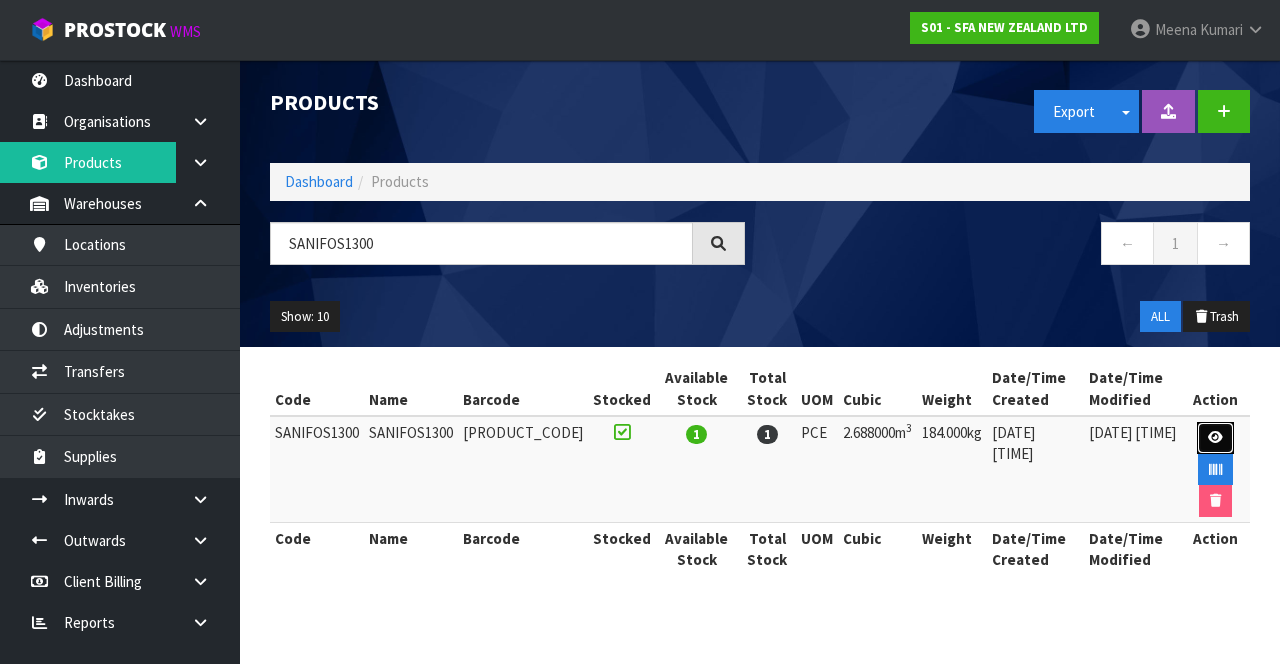 click at bounding box center [1215, 437] 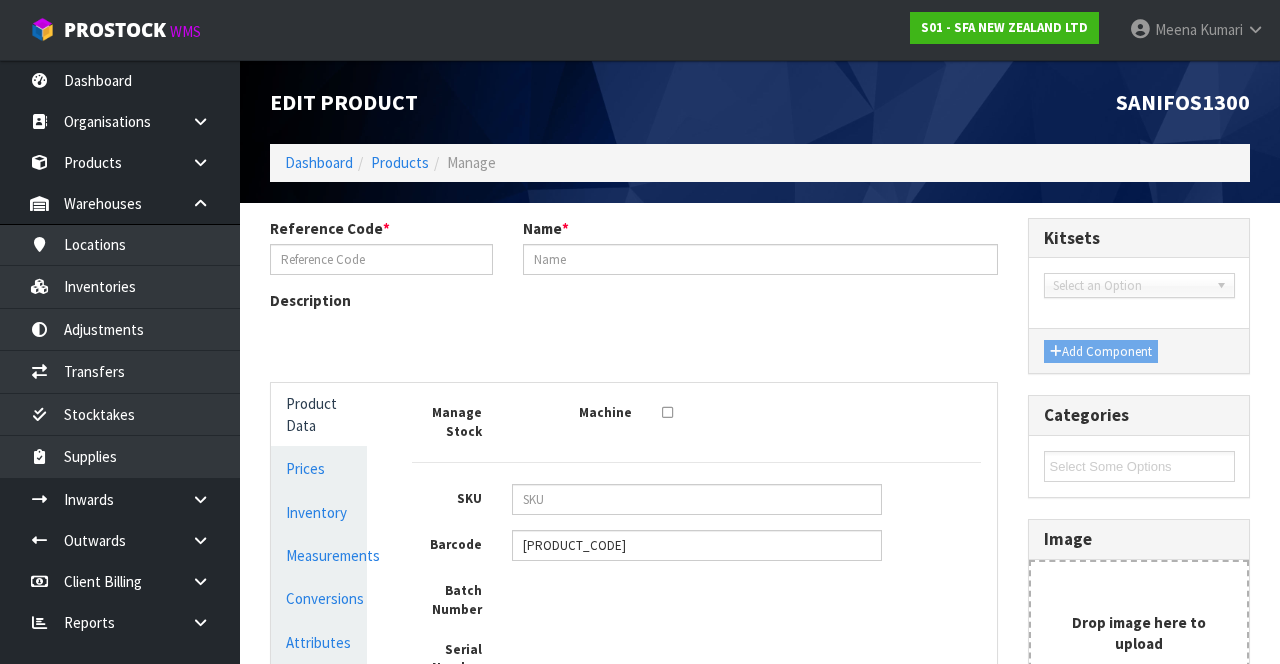 type on "SANIFOS1300" 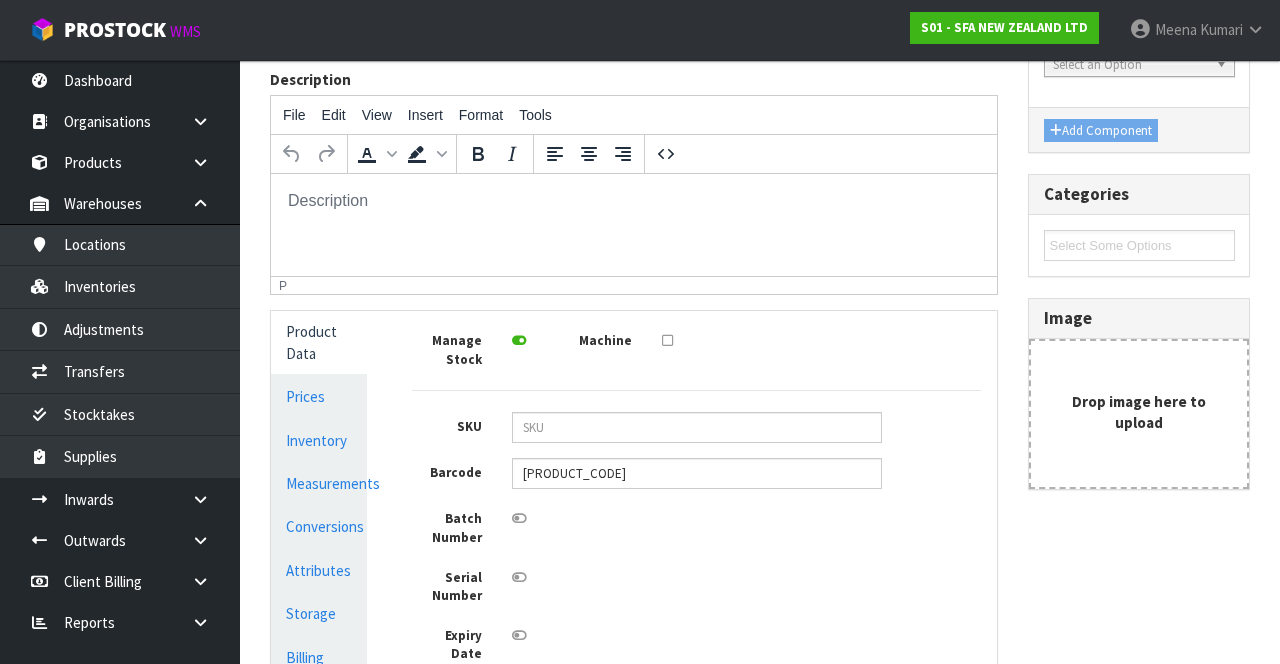 scroll, scrollTop: 0, scrollLeft: 0, axis: both 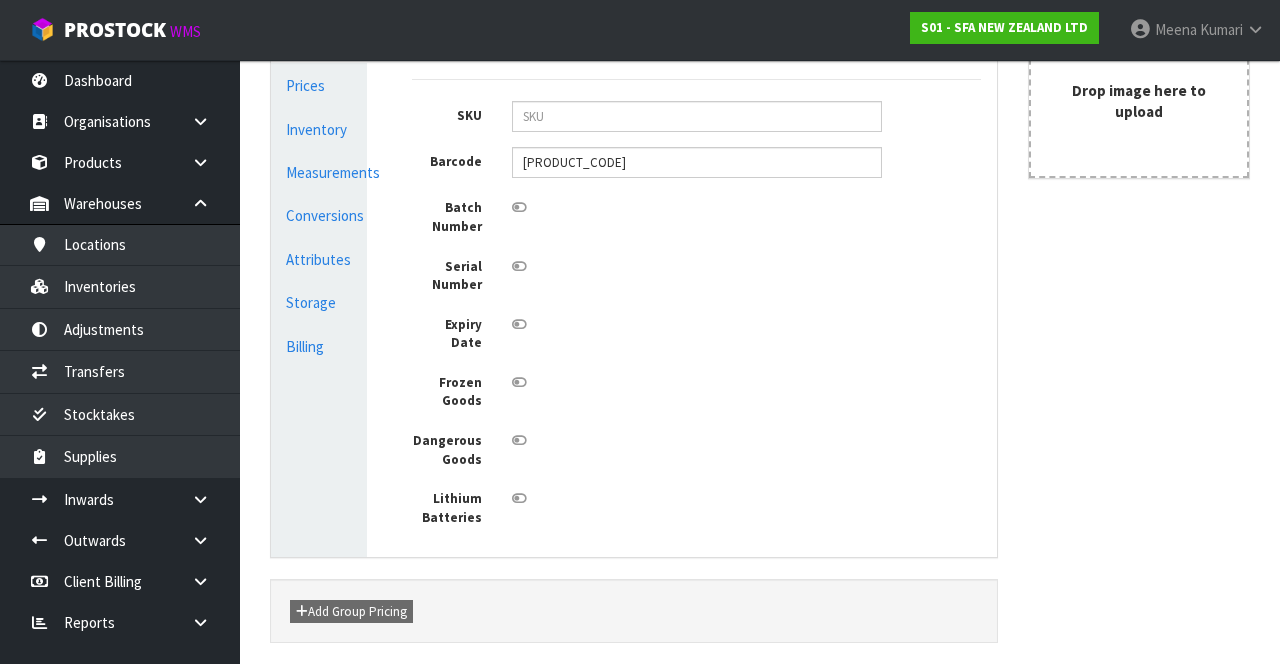click on "Measurements" at bounding box center [319, 172] 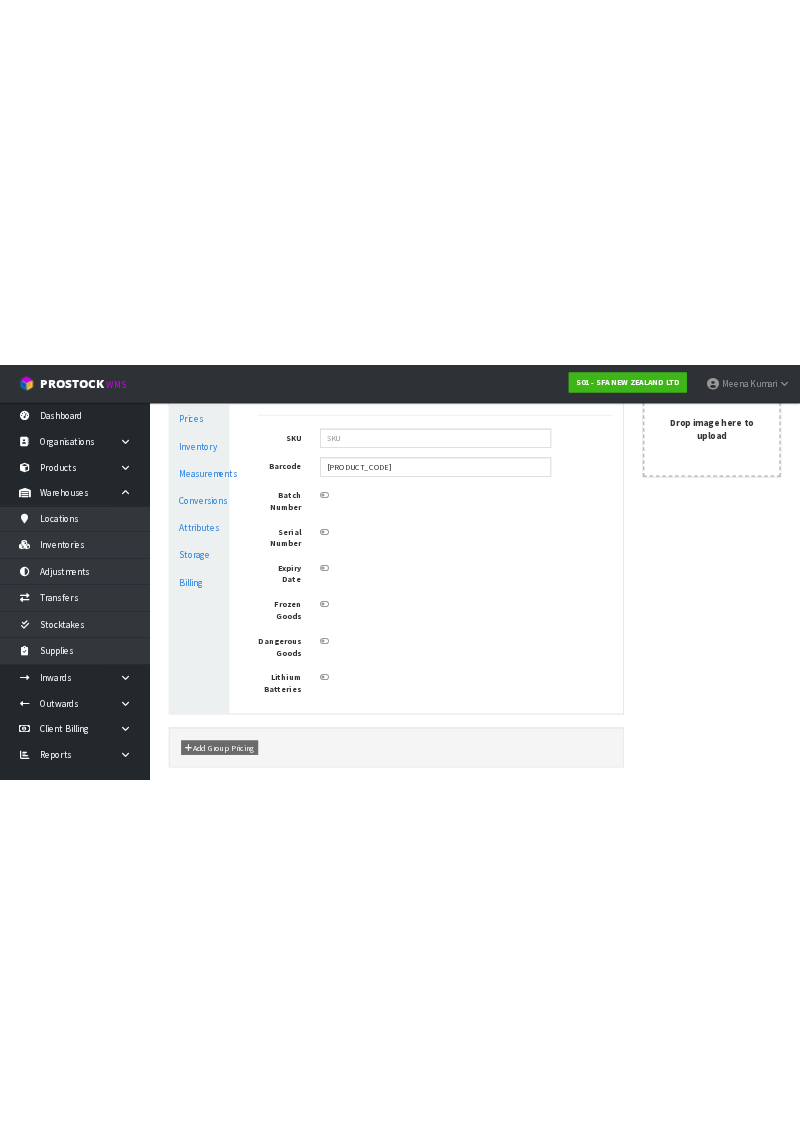 scroll, scrollTop: 412, scrollLeft: 0, axis: vertical 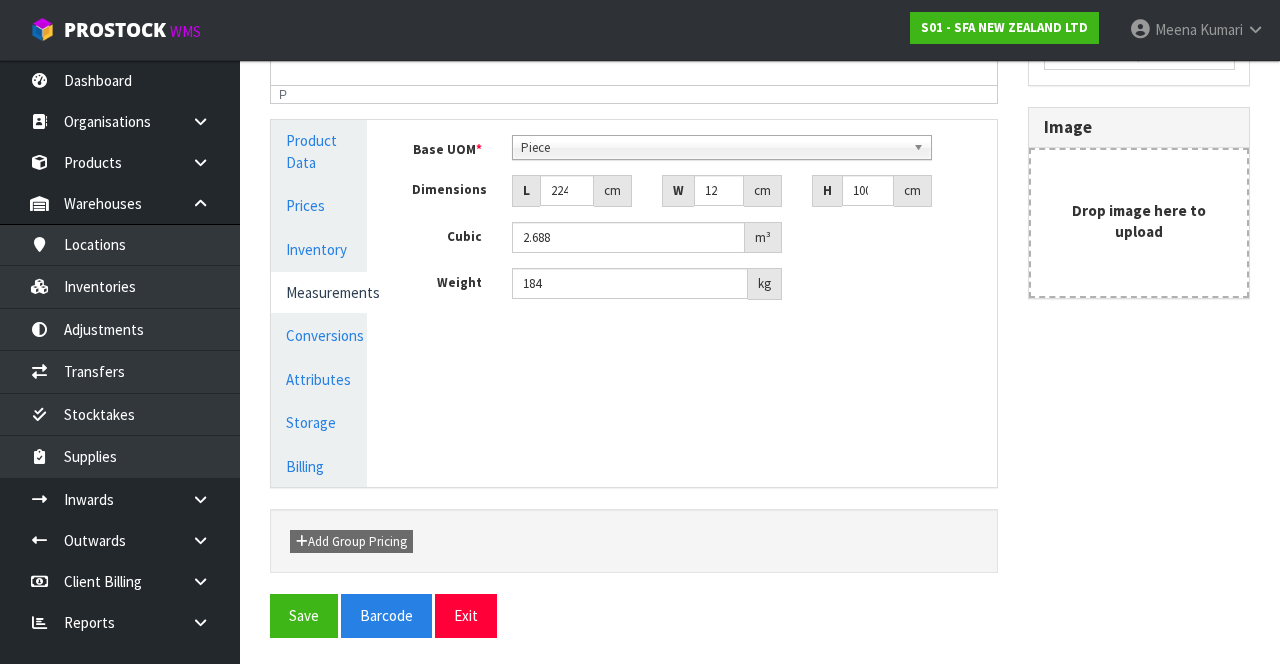 click on "Conversions" at bounding box center [319, 335] 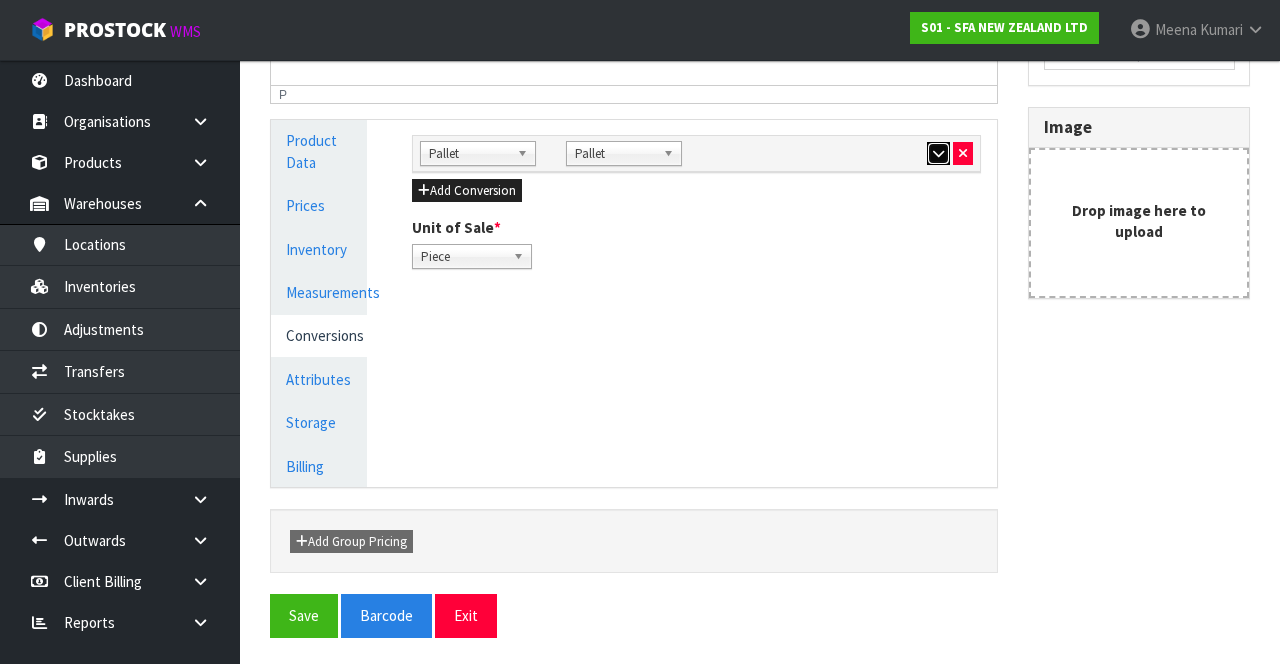 click at bounding box center (938, 154) 